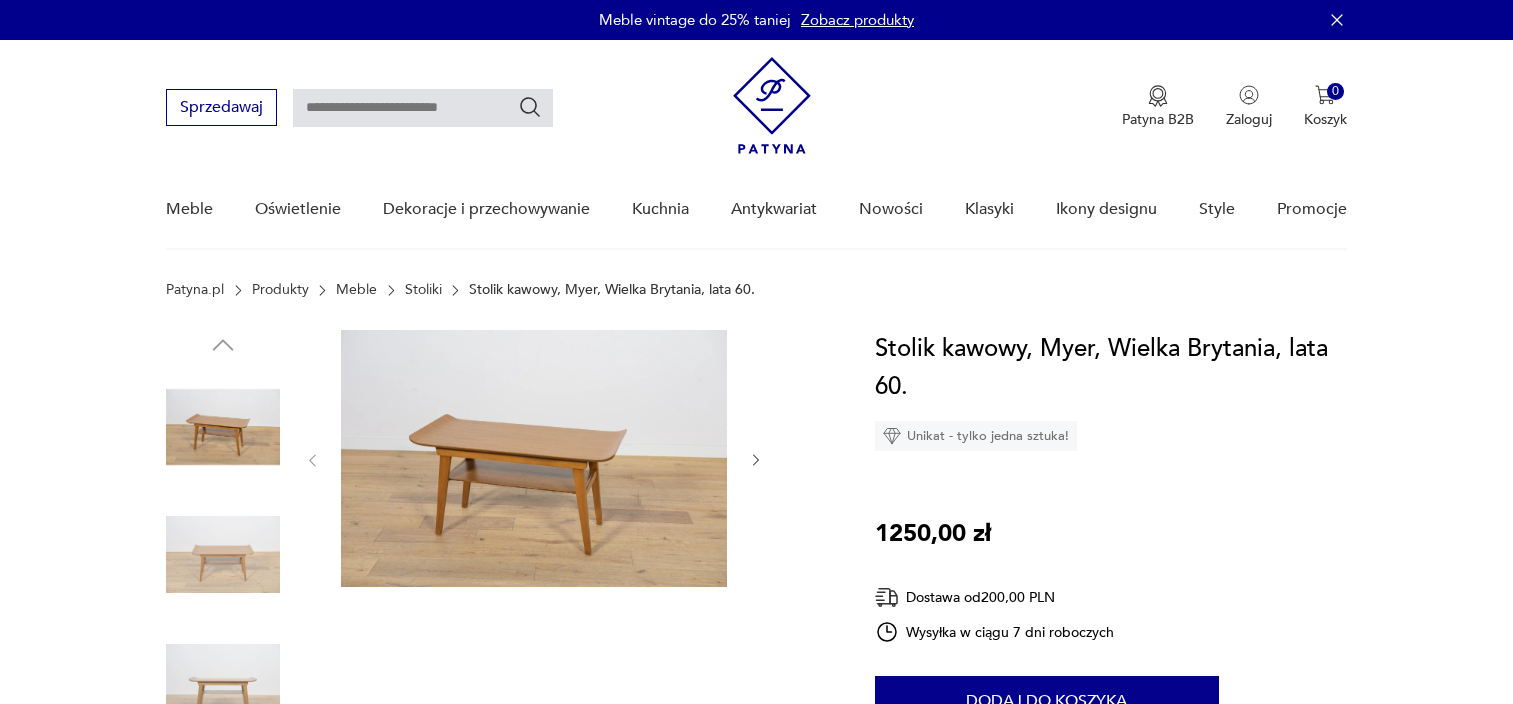 scroll, scrollTop: 84, scrollLeft: 0, axis: vertical 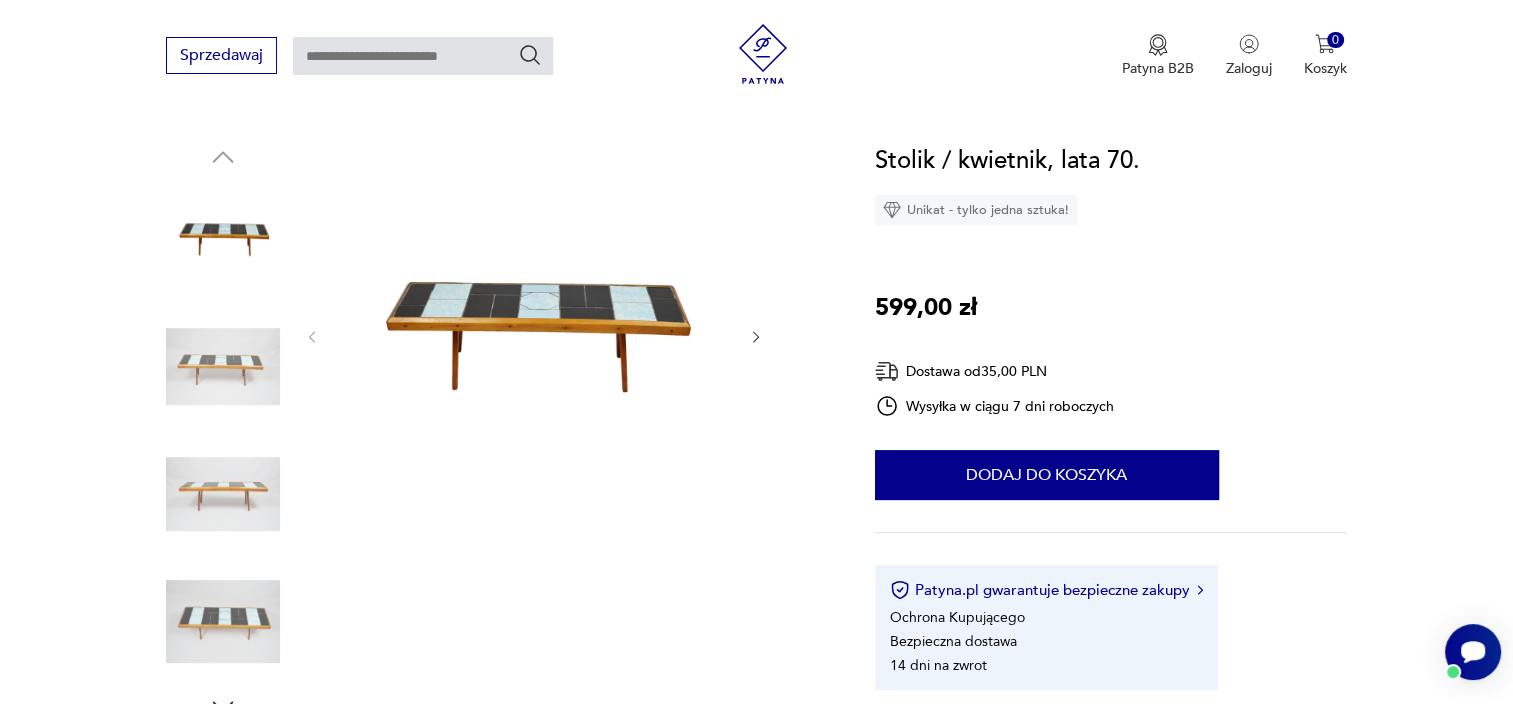 click at bounding box center [223, 494] 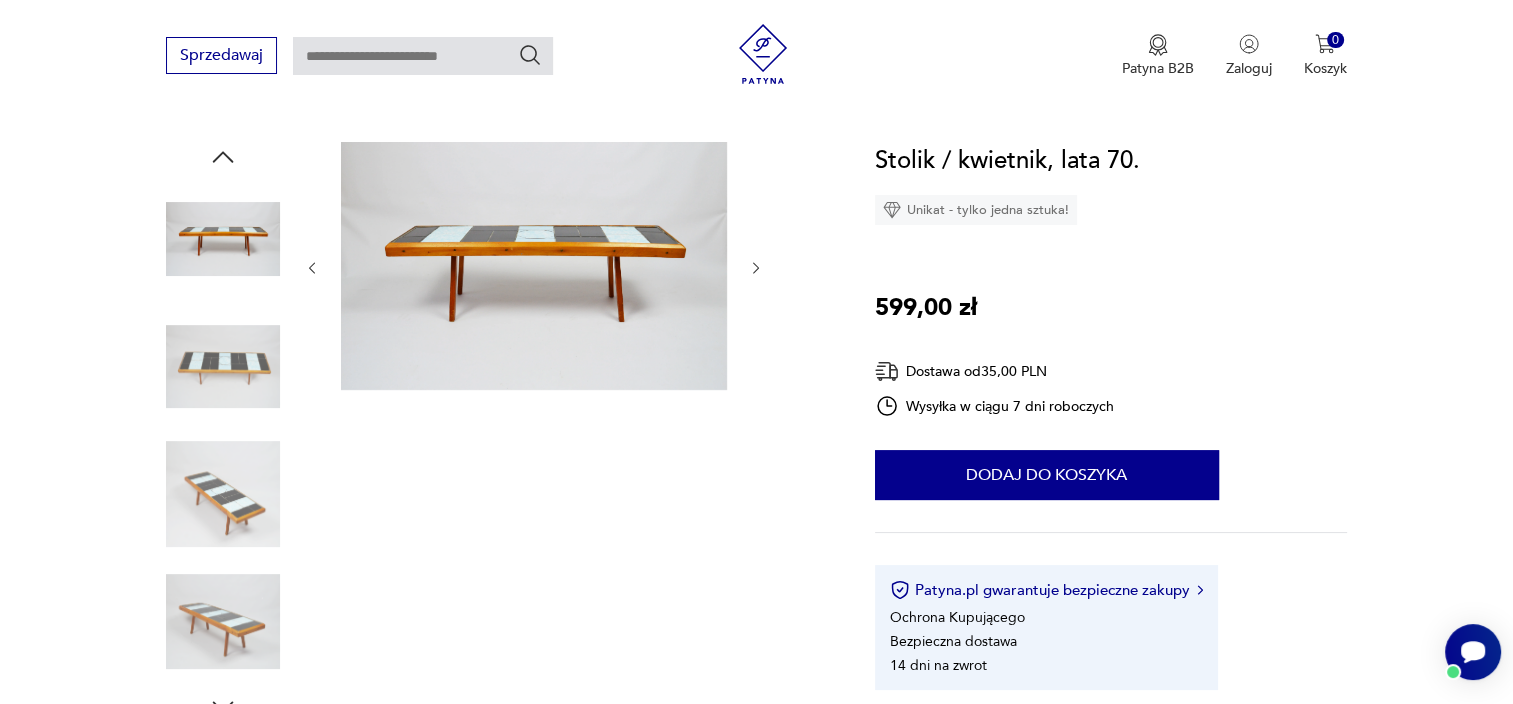 click at bounding box center (223, 494) 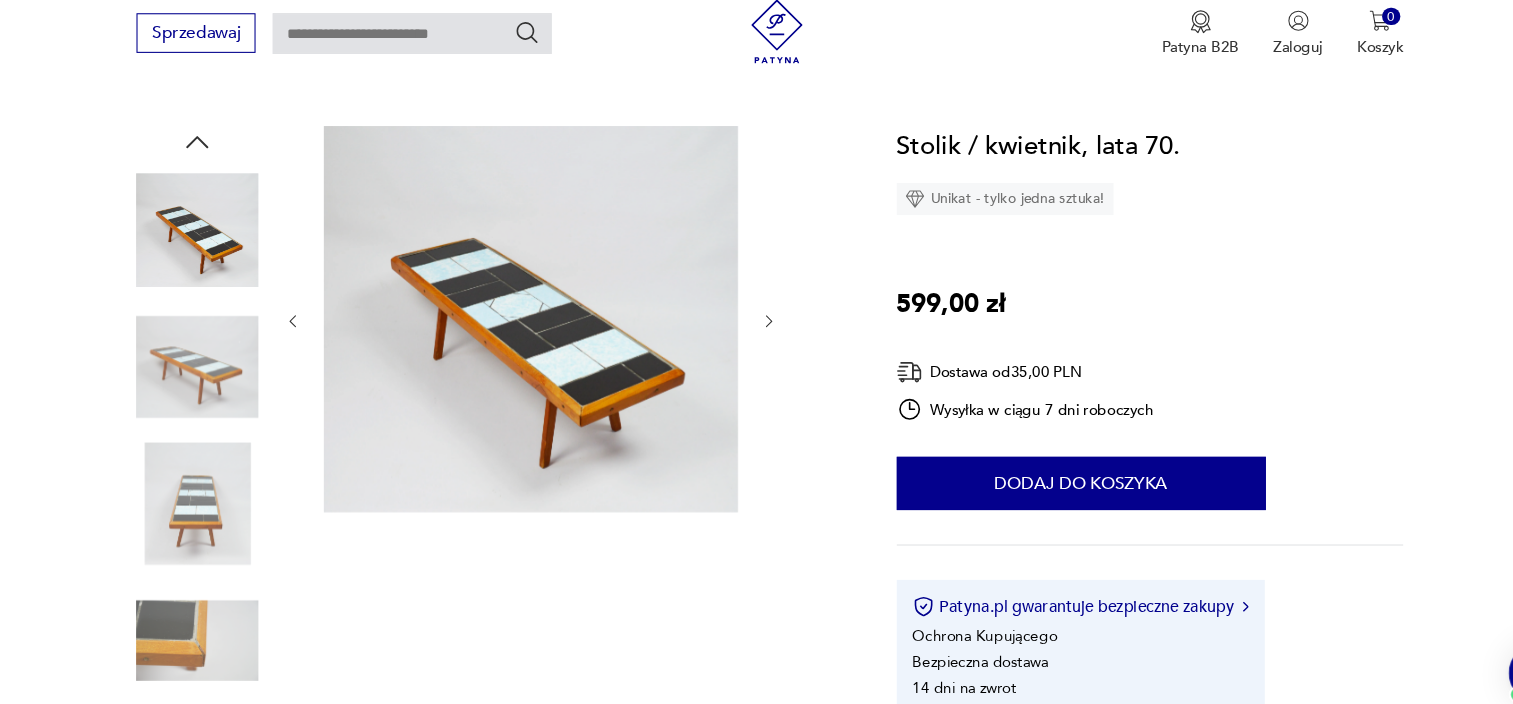 scroll, scrollTop: 187, scrollLeft: 0, axis: vertical 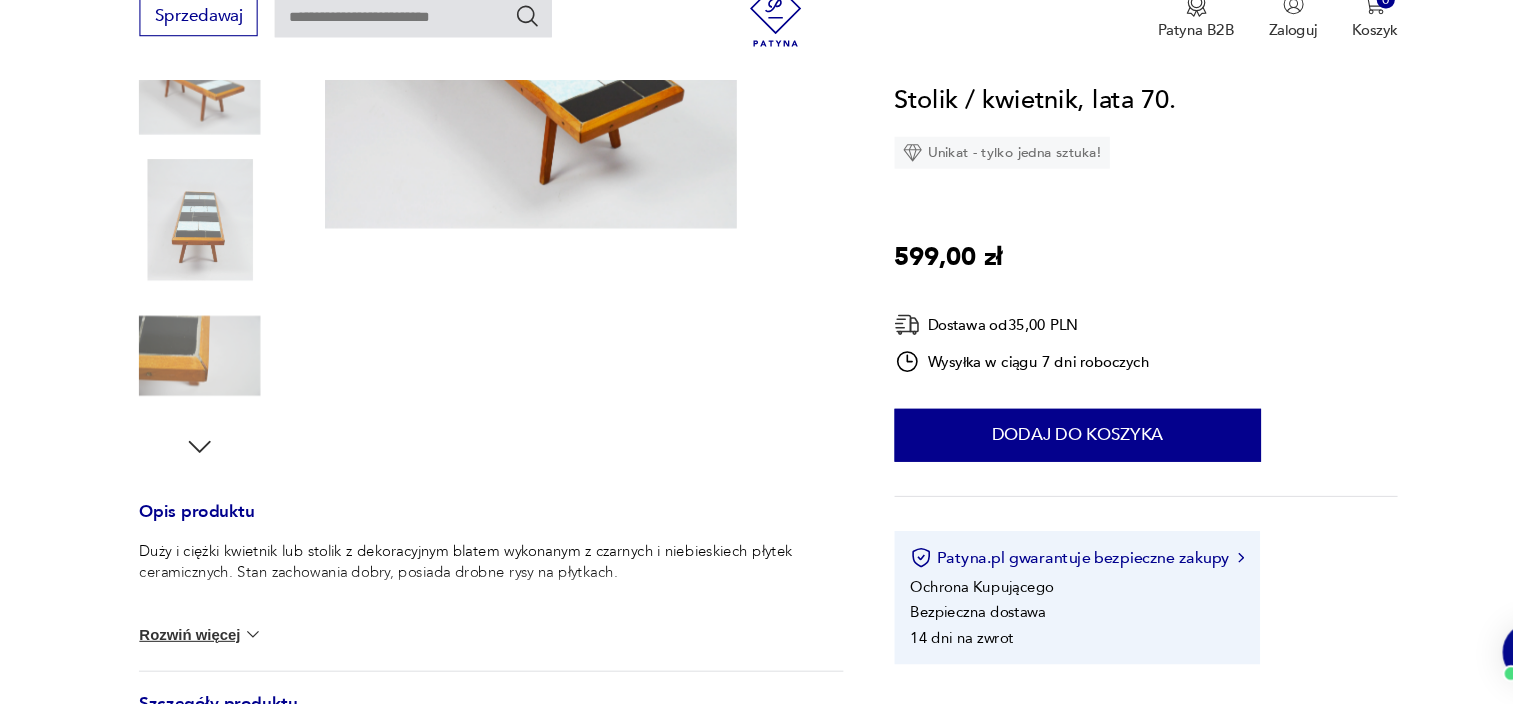 click at bounding box center (223, 374) 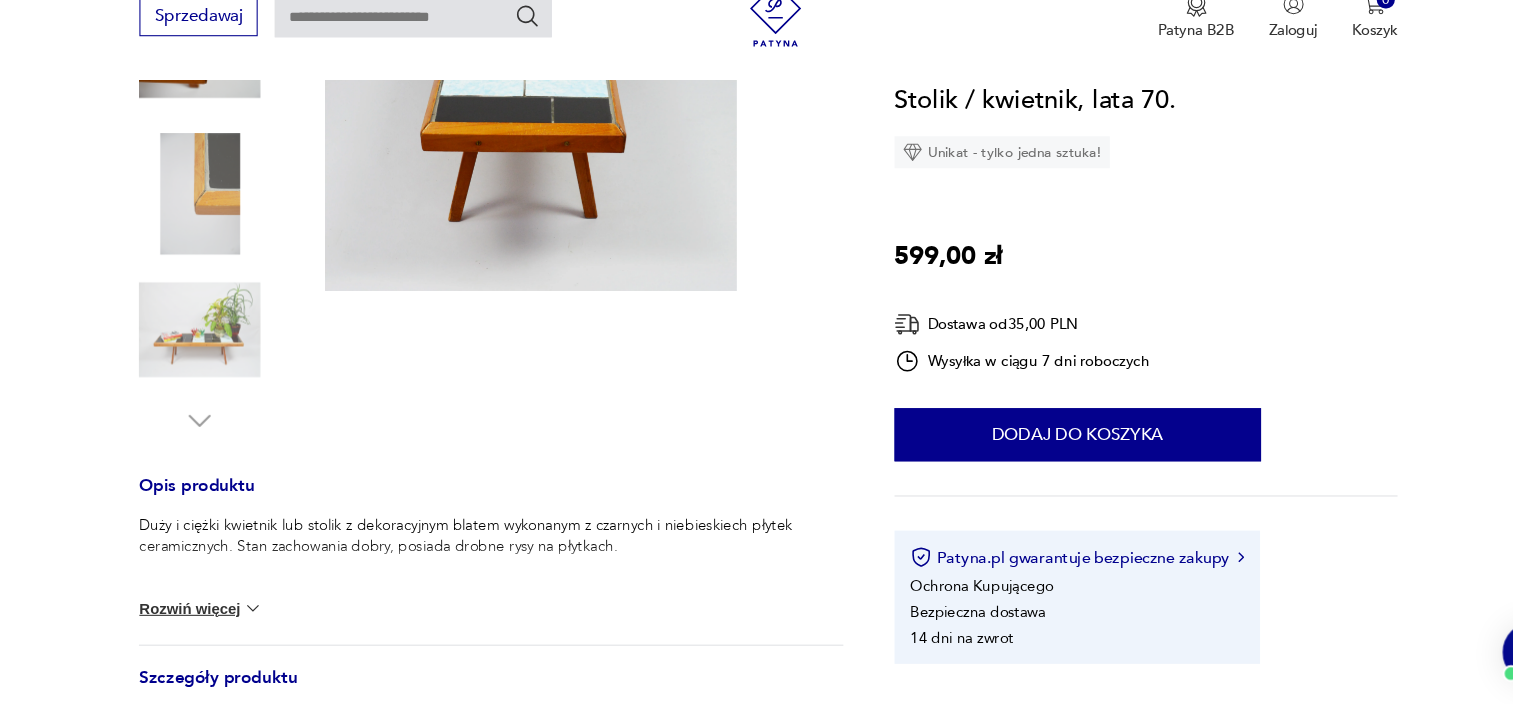 scroll, scrollTop: 477, scrollLeft: 0, axis: vertical 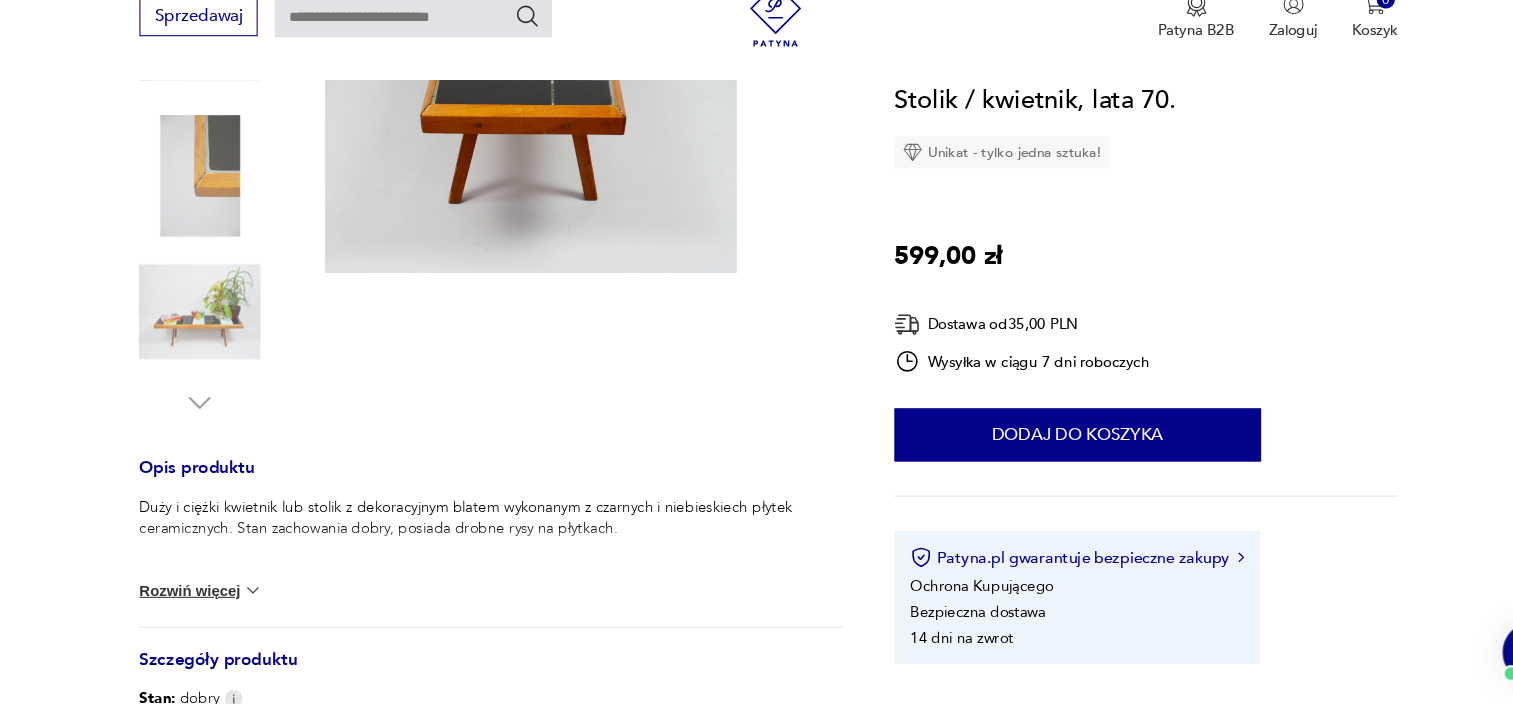 click on "Duży i ciężki kwietnik lub stolik z dekoracyjnym blatem wykonanym z czarnych i niebieskich płytek ceramicznych. Stan zachowania dobry, posiada drobne rysy na płytkach. Rozwiń więcej" at bounding box center (496, 567) 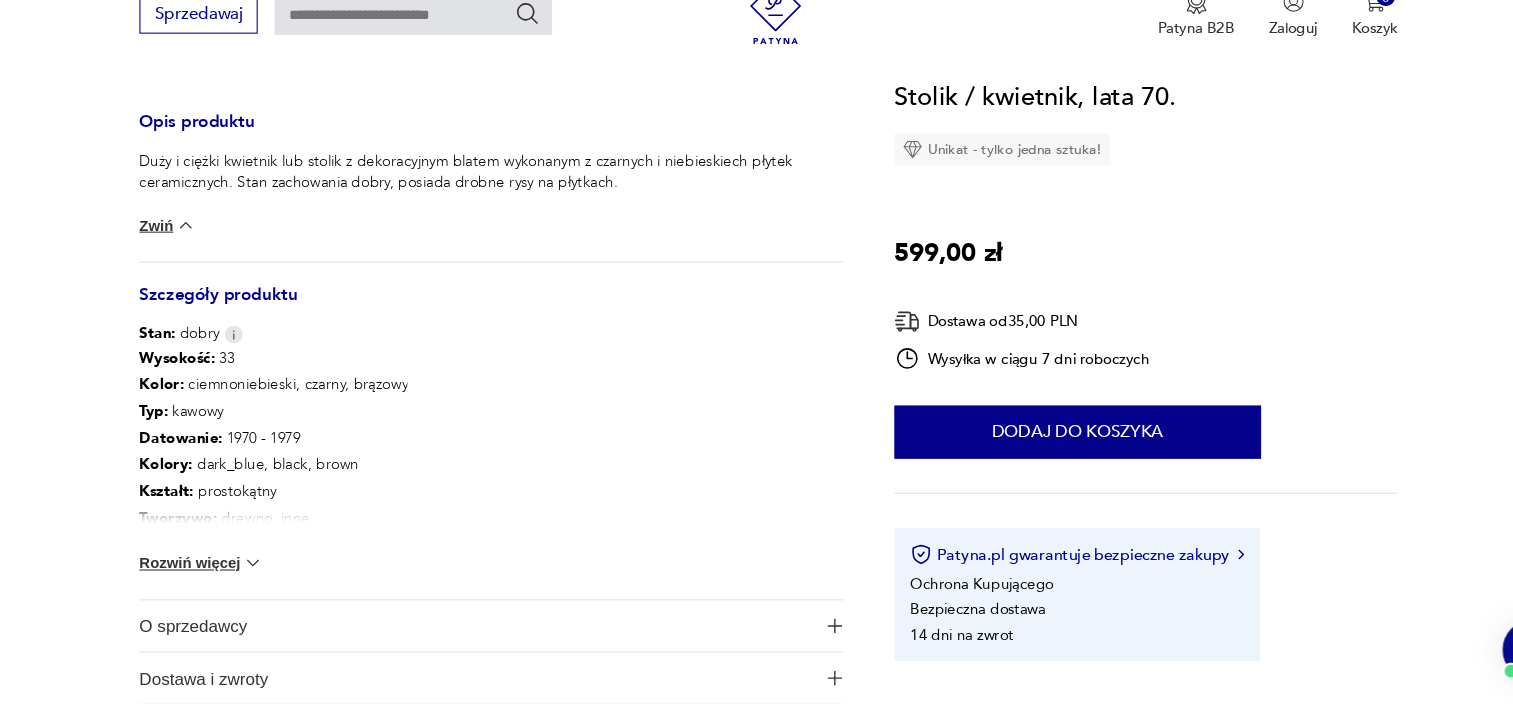 scroll, scrollTop: 799, scrollLeft: 0, axis: vertical 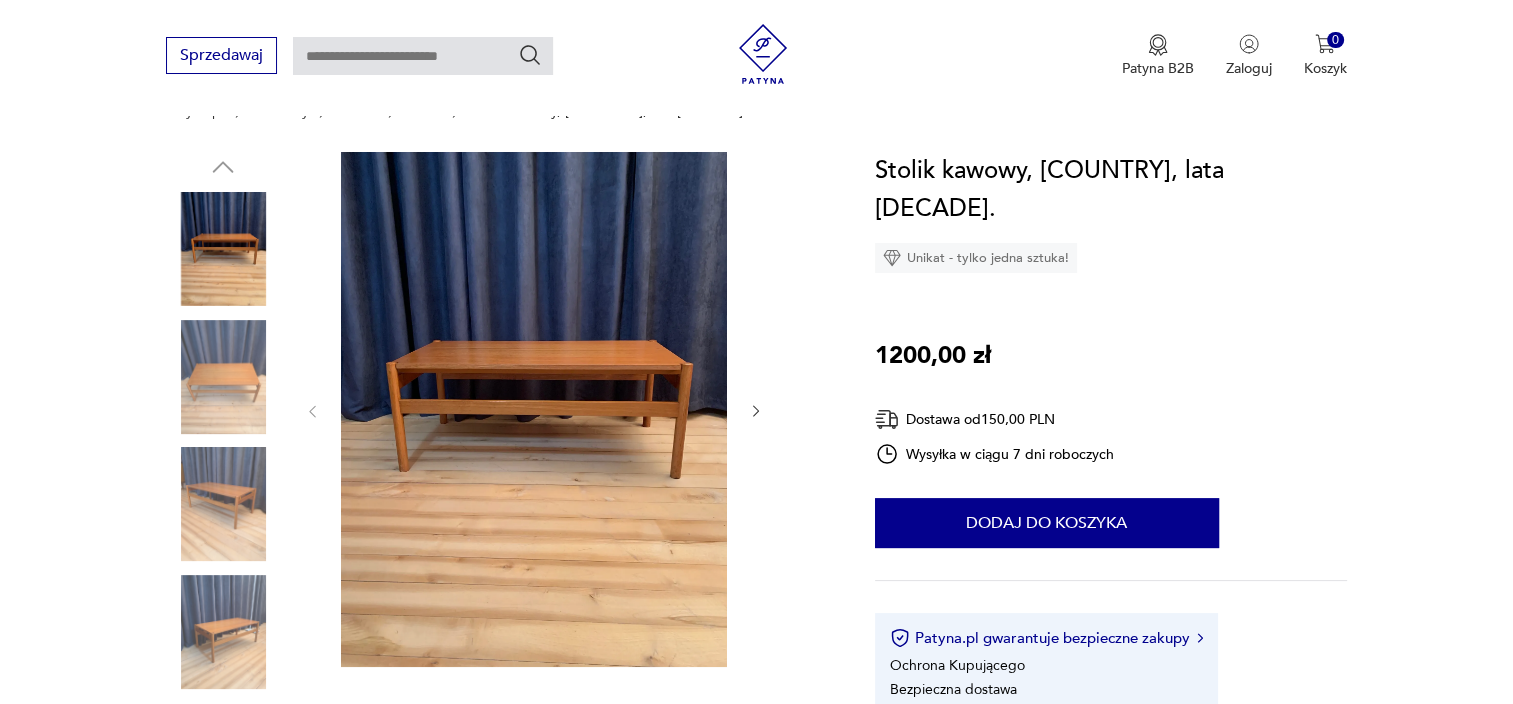 click at bounding box center (223, 377) 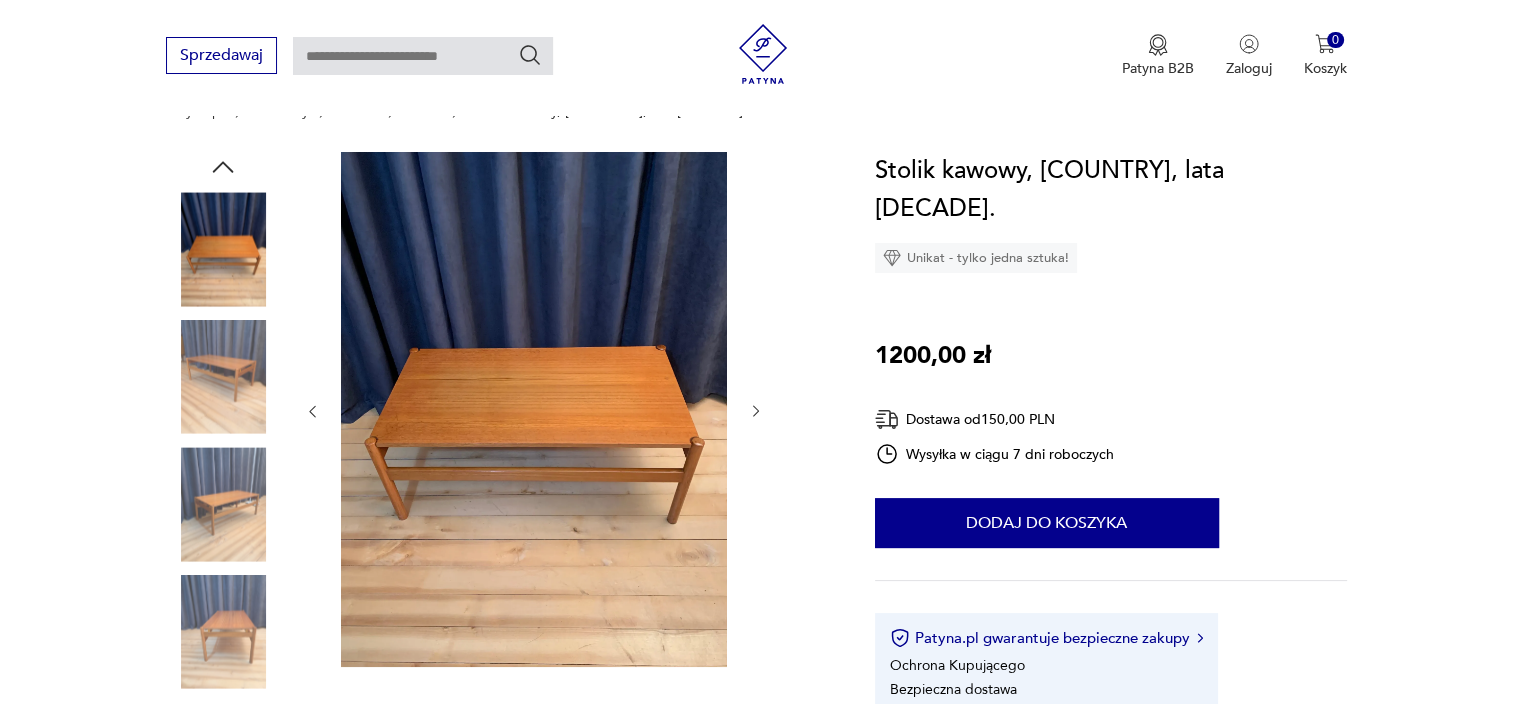 scroll, scrollTop: 0, scrollLeft: 0, axis: both 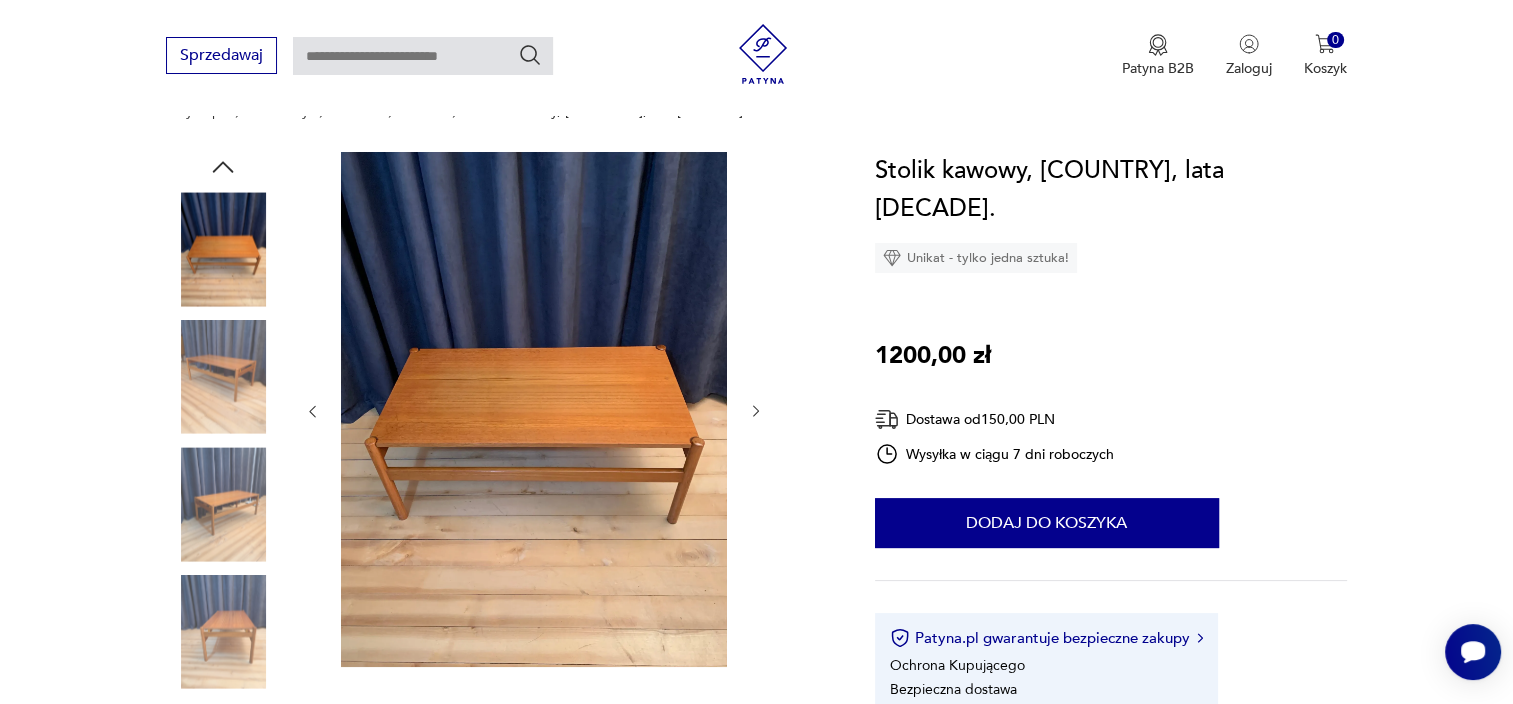click at bounding box center [223, 377] 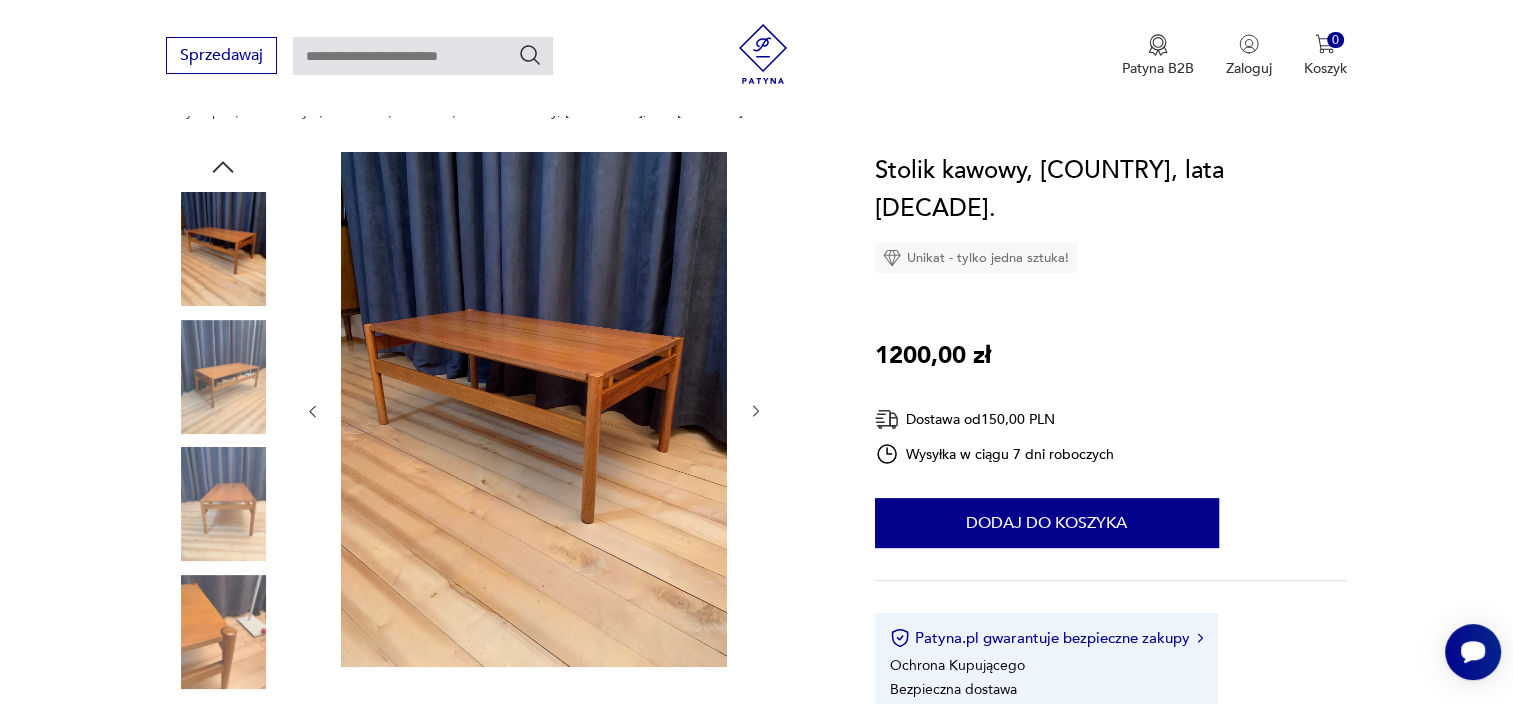 click at bounding box center [223, 504] 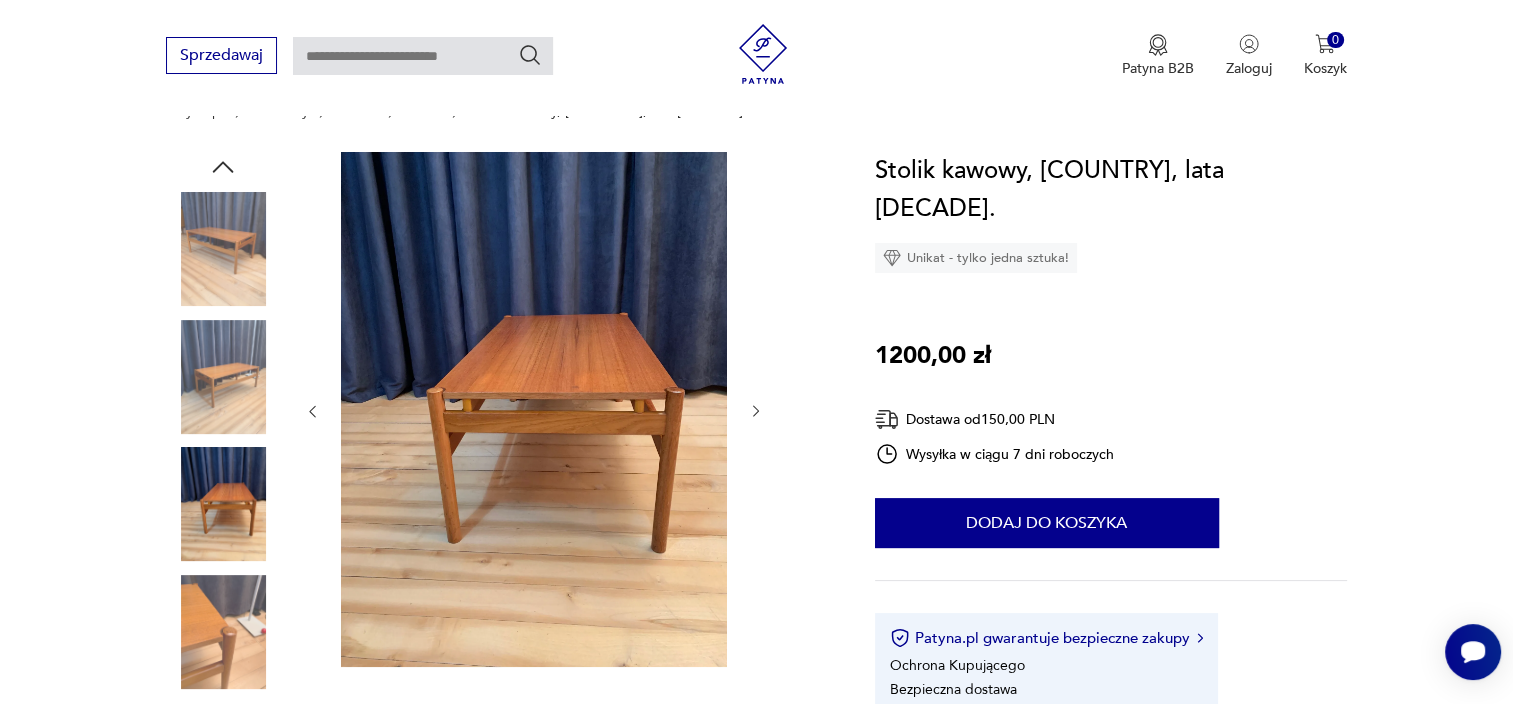 click at bounding box center (223, 632) 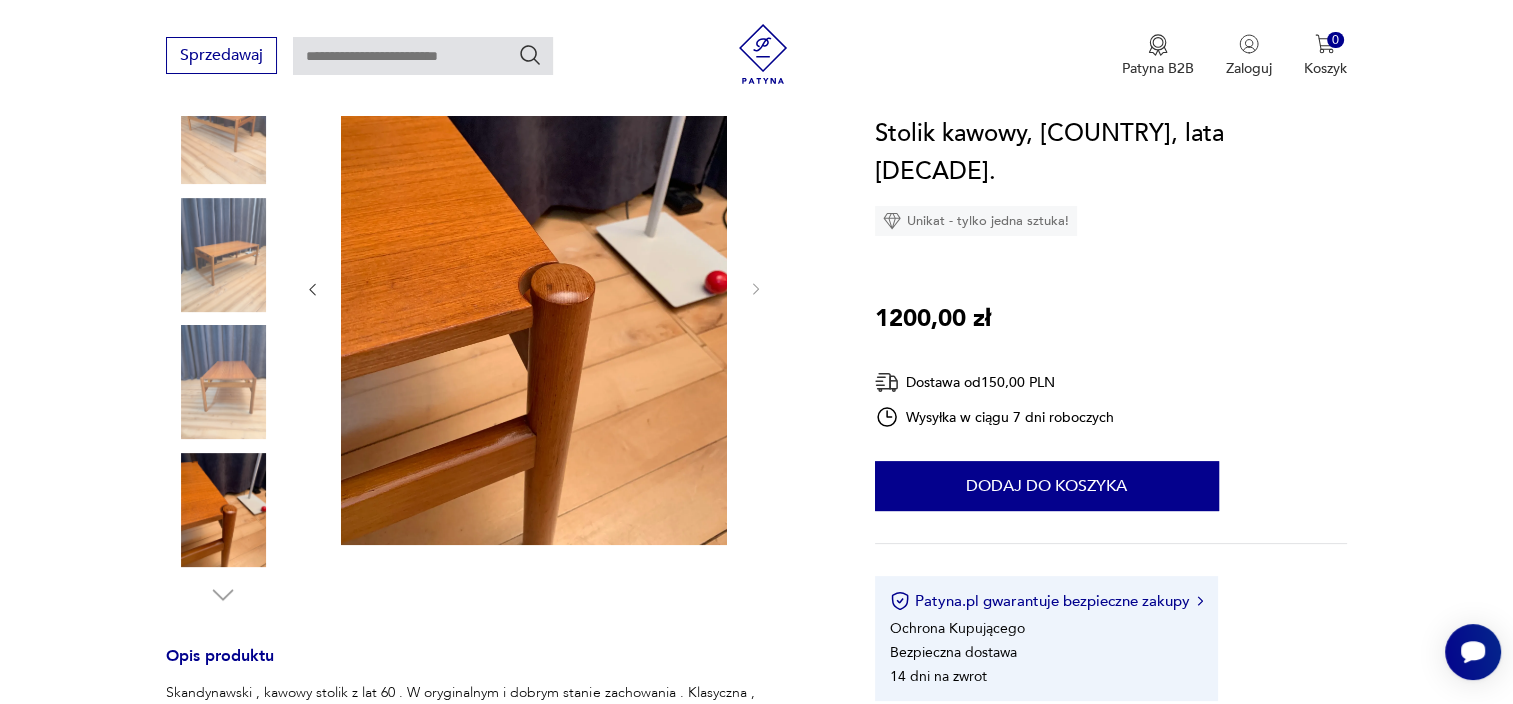 scroll, scrollTop: 302, scrollLeft: 0, axis: vertical 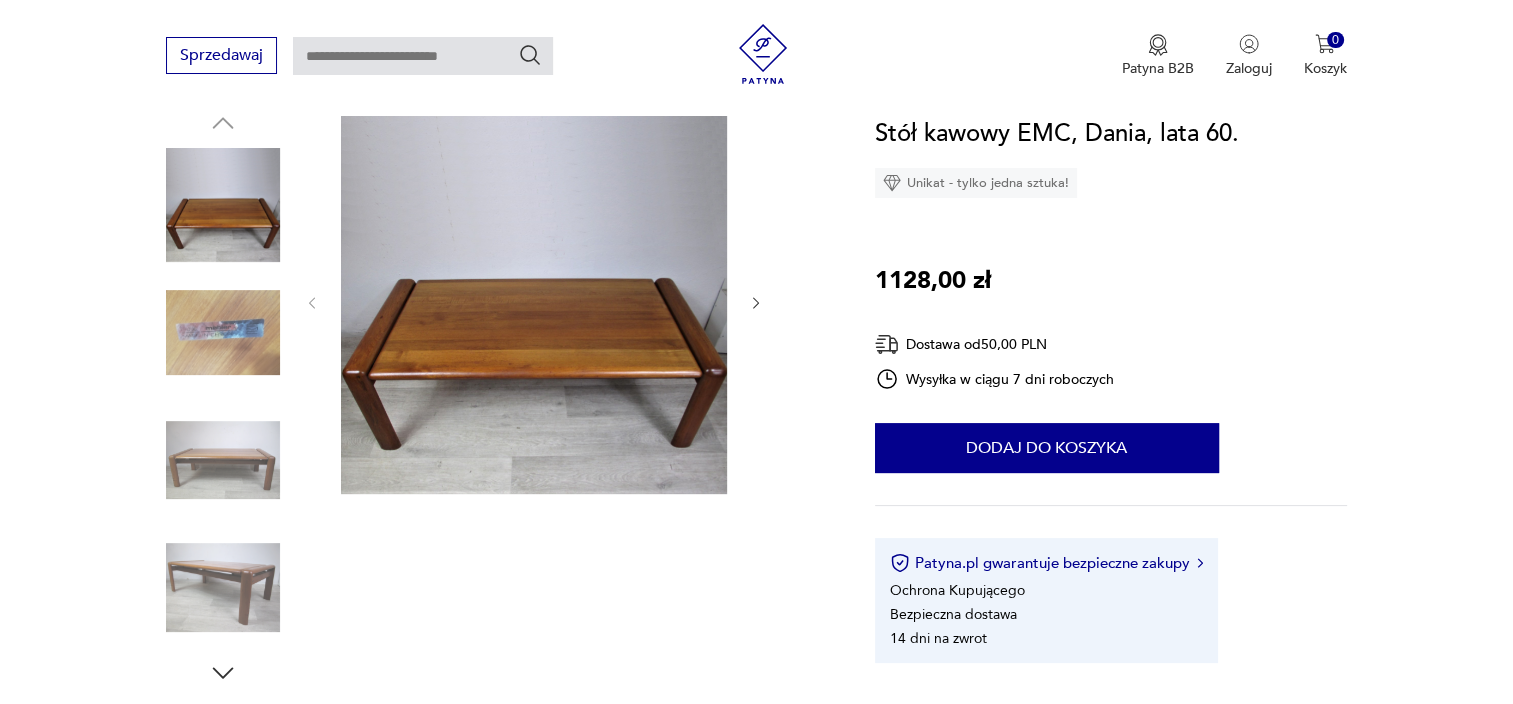 click at bounding box center (223, 205) 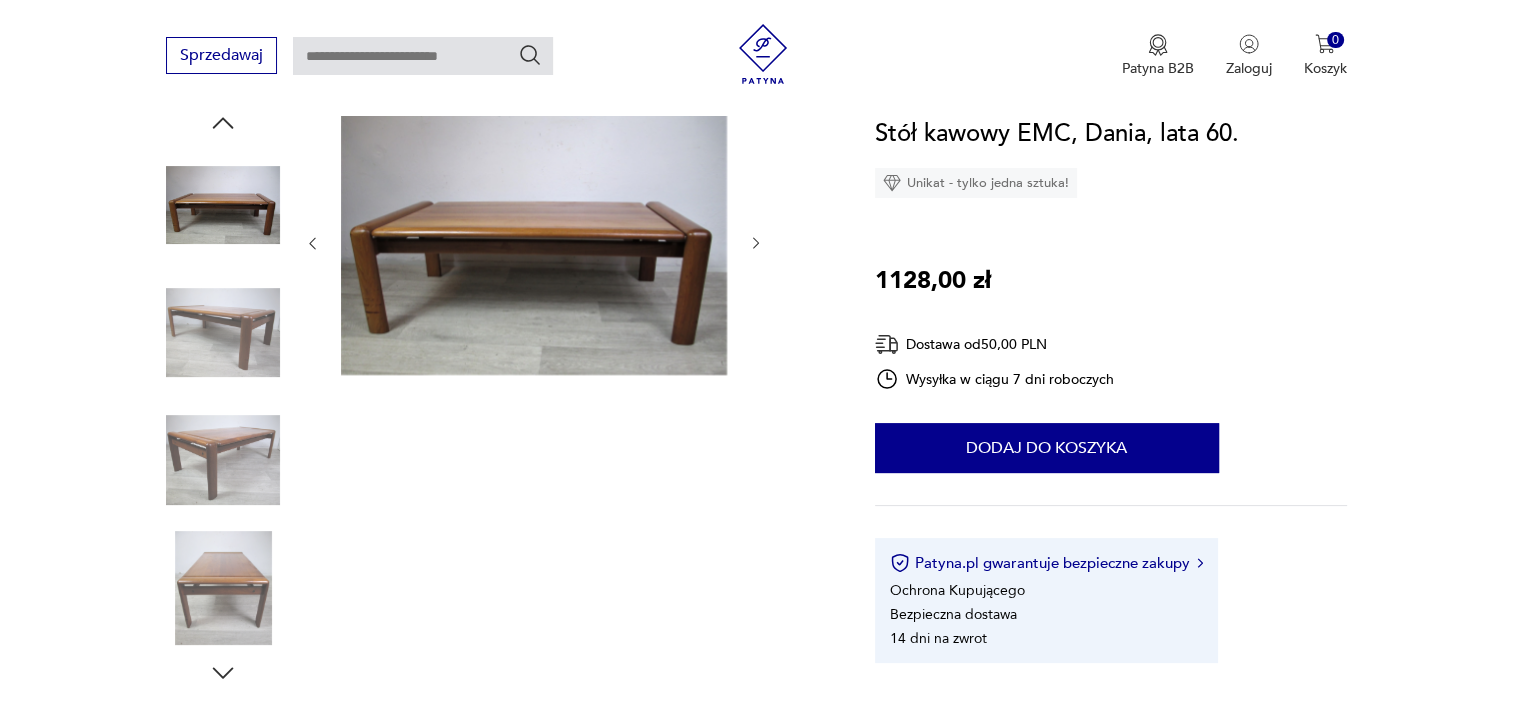 scroll, scrollTop: 0, scrollLeft: 0, axis: both 